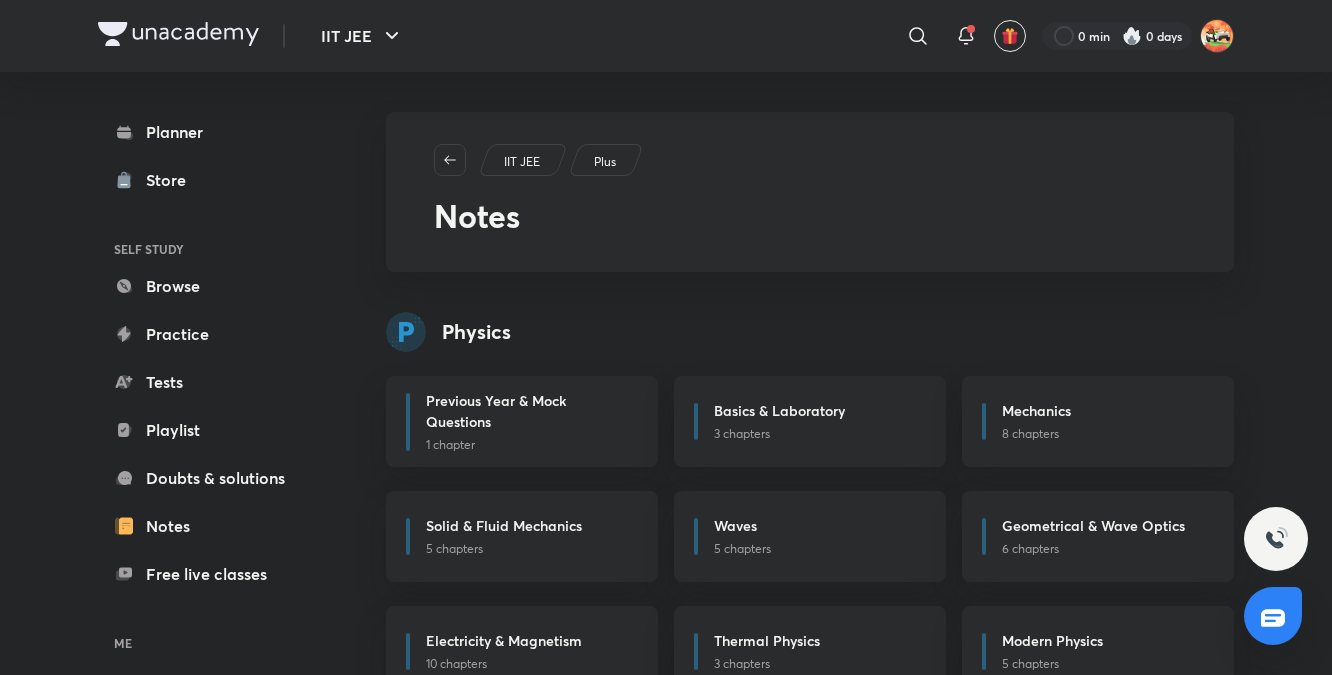 scroll, scrollTop: 1571, scrollLeft: 0, axis: vertical 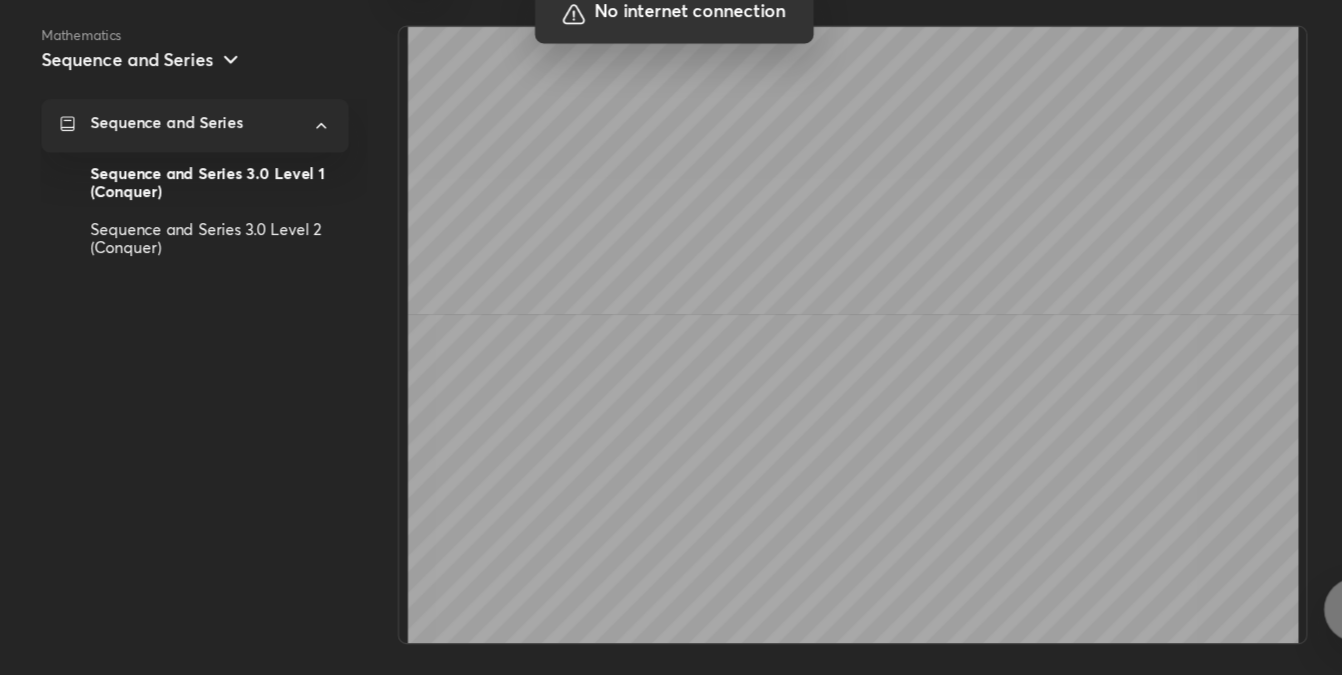 drag, startPoint x: 770, startPoint y: 278, endPoint x: 712, endPoint y: 597, distance: 324.22986 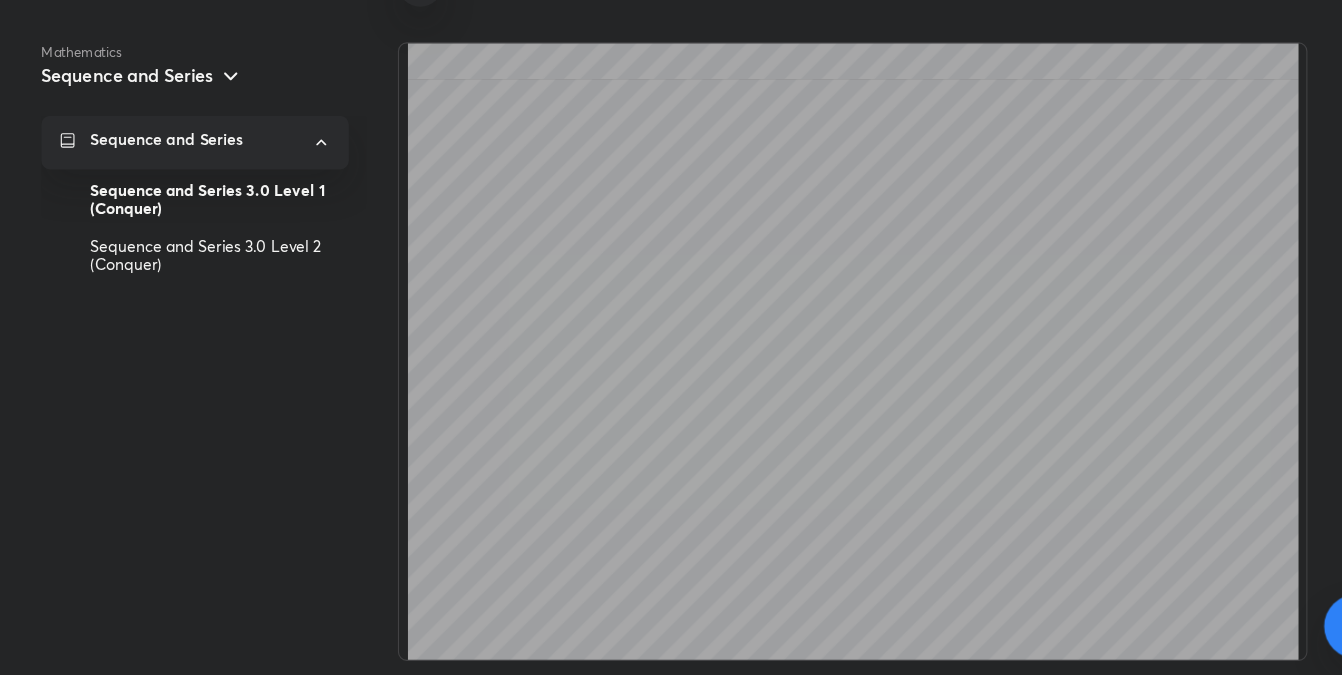 scroll, scrollTop: 1006, scrollLeft: 0, axis: vertical 